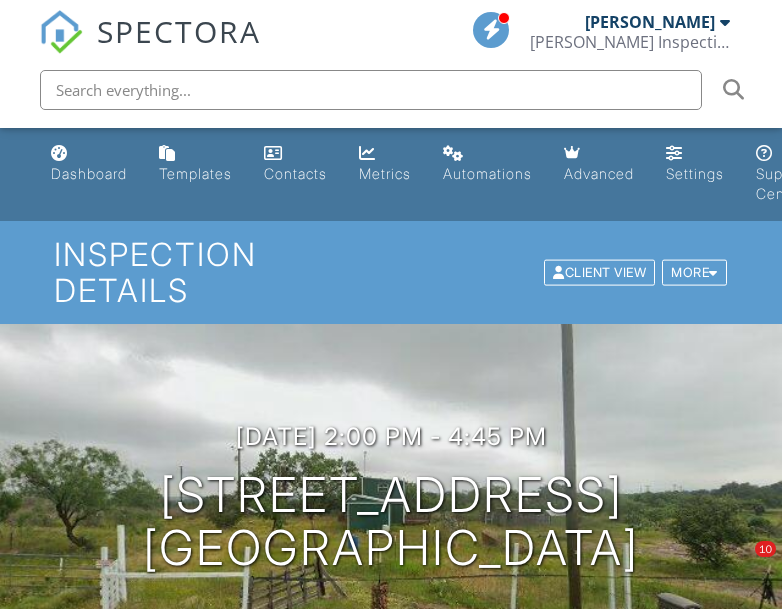 scroll, scrollTop: 2133, scrollLeft: 0, axis: vertical 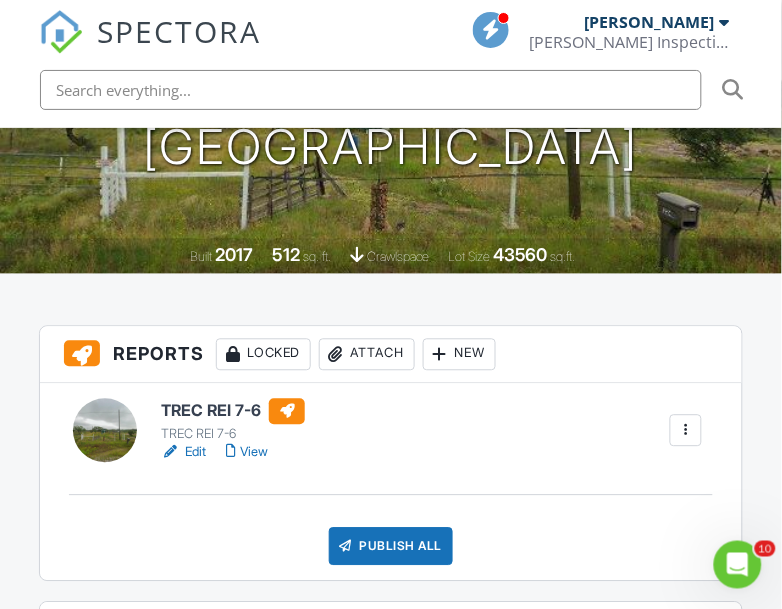 click at bounding box center [686, 431] 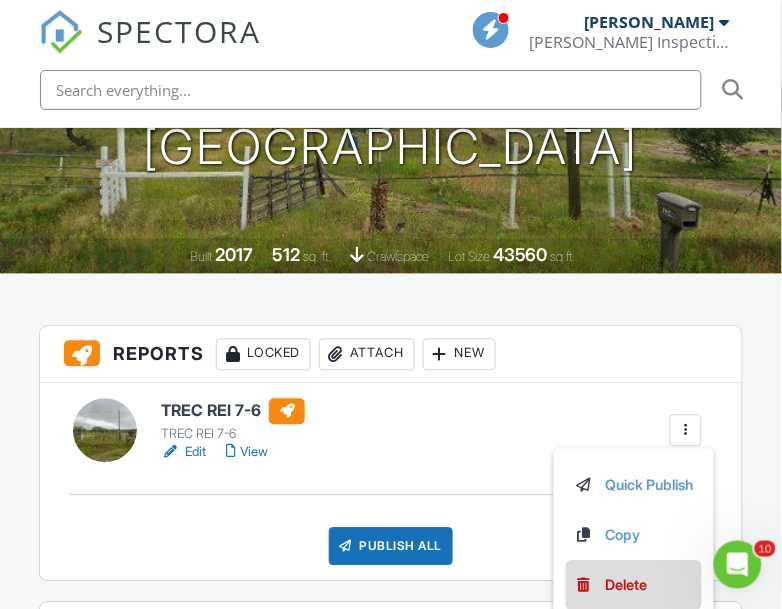 click on "Delete" at bounding box center [627, 586] 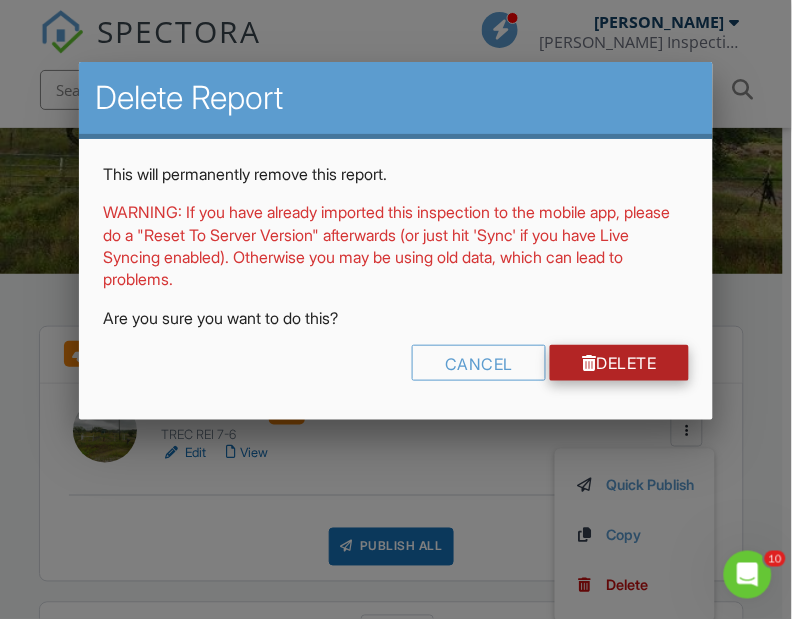 click on "Delete" at bounding box center (619, 363) 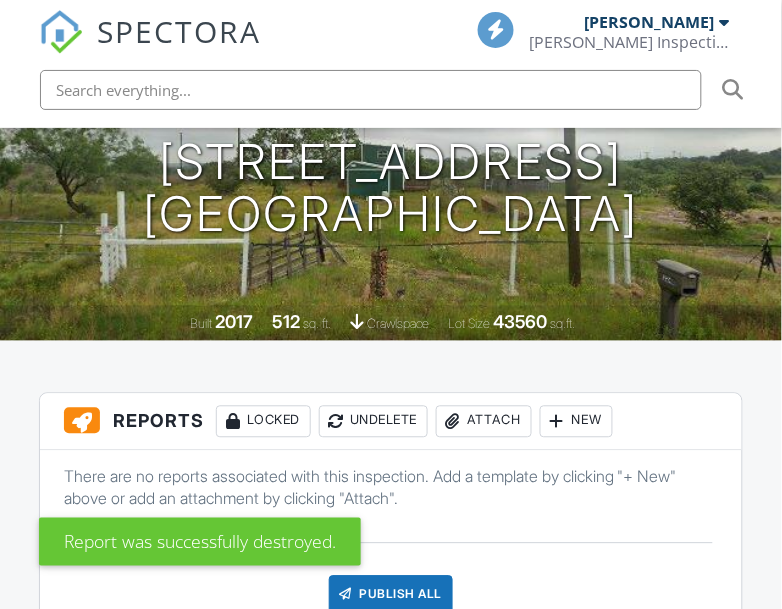 click on "Attach" at bounding box center [484, 422] 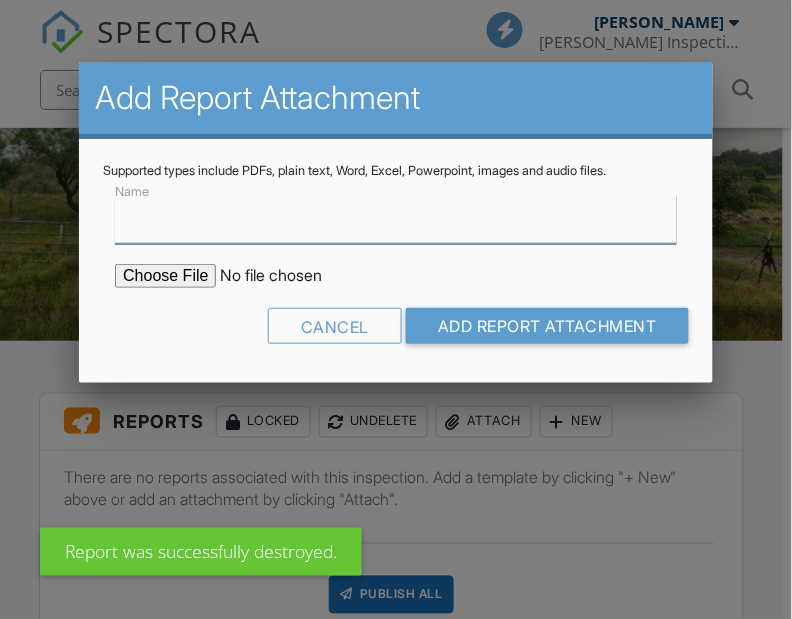 scroll, scrollTop: 333, scrollLeft: 0, axis: vertical 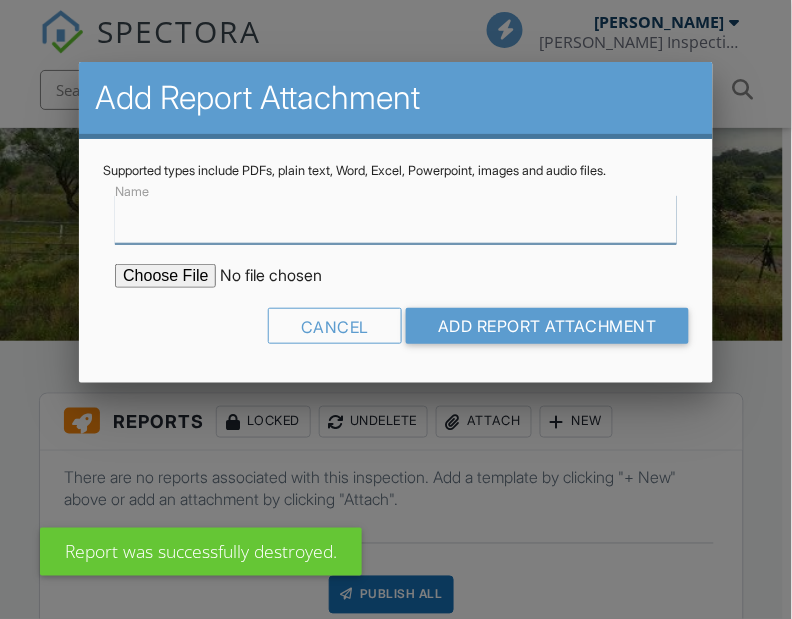type on "Inspection Report" 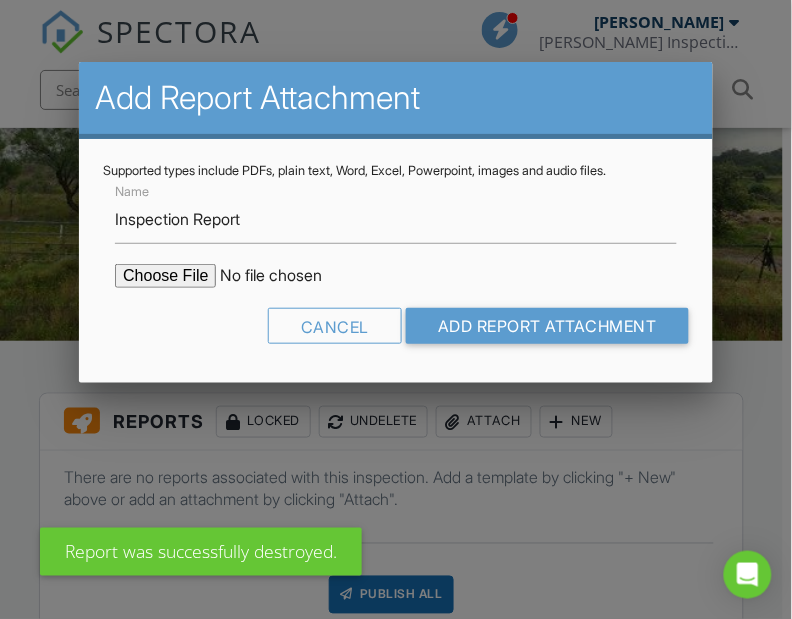 click at bounding box center (285, 276) 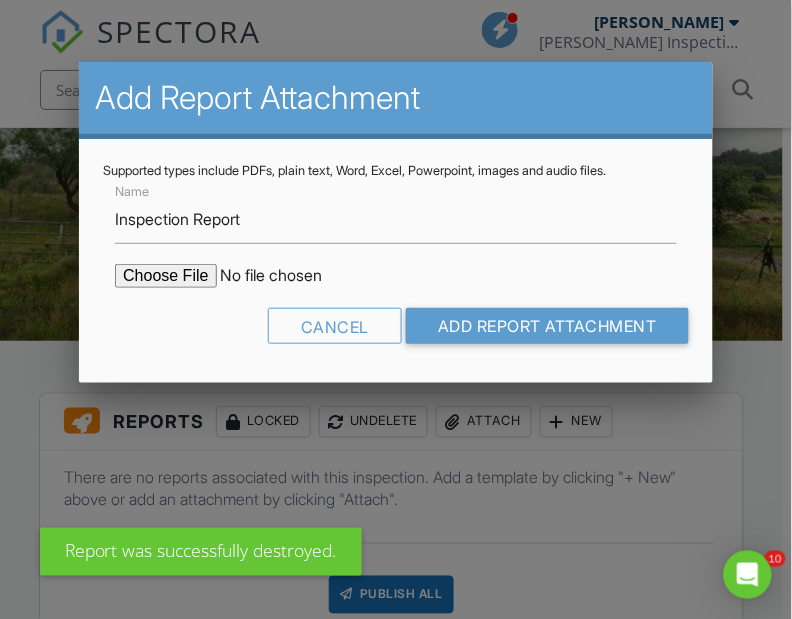 scroll, scrollTop: 0, scrollLeft: 0, axis: both 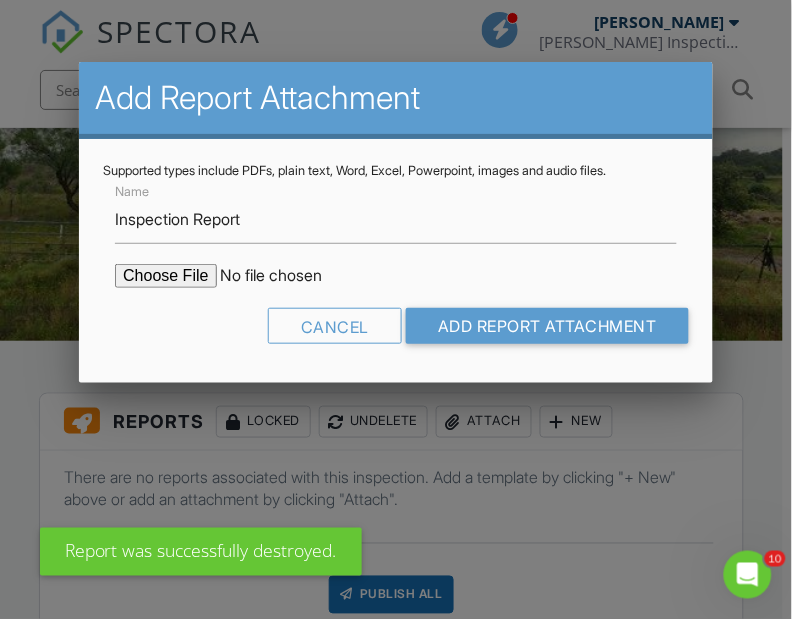 type on "C:\fakepath\224 CR 303.pdf" 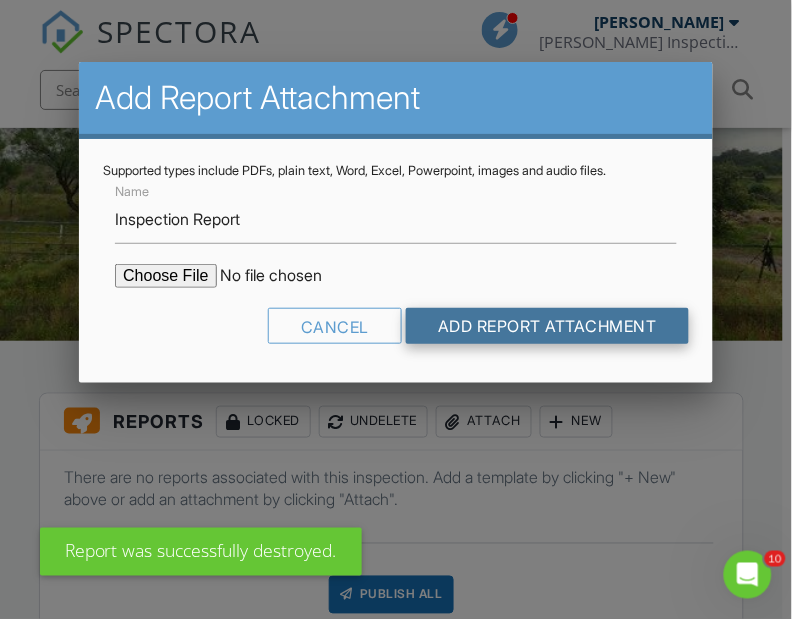 click on "Add Report Attachment" at bounding box center (547, 326) 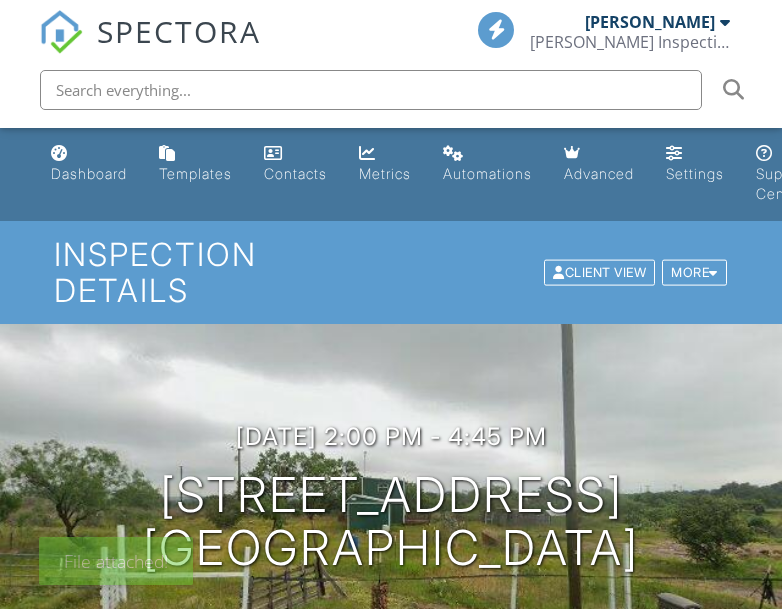 scroll, scrollTop: 0, scrollLeft: 0, axis: both 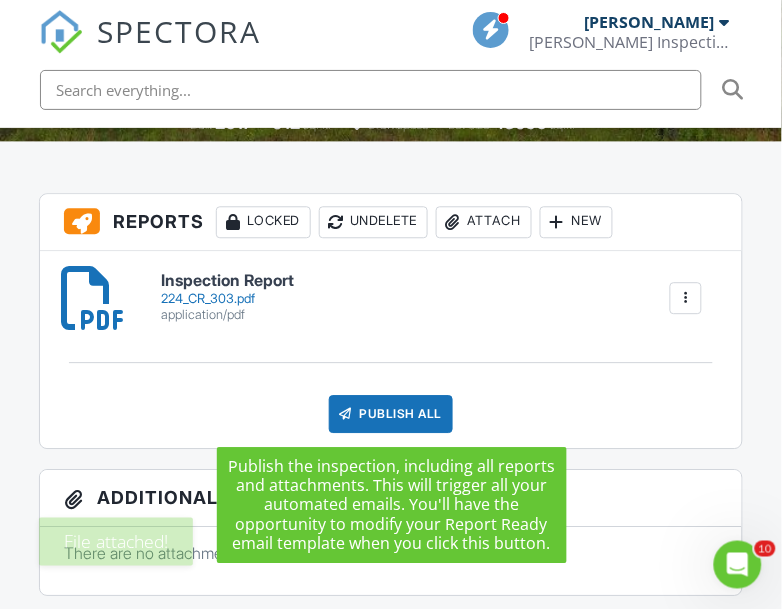 click on "Publish All" at bounding box center [391, 414] 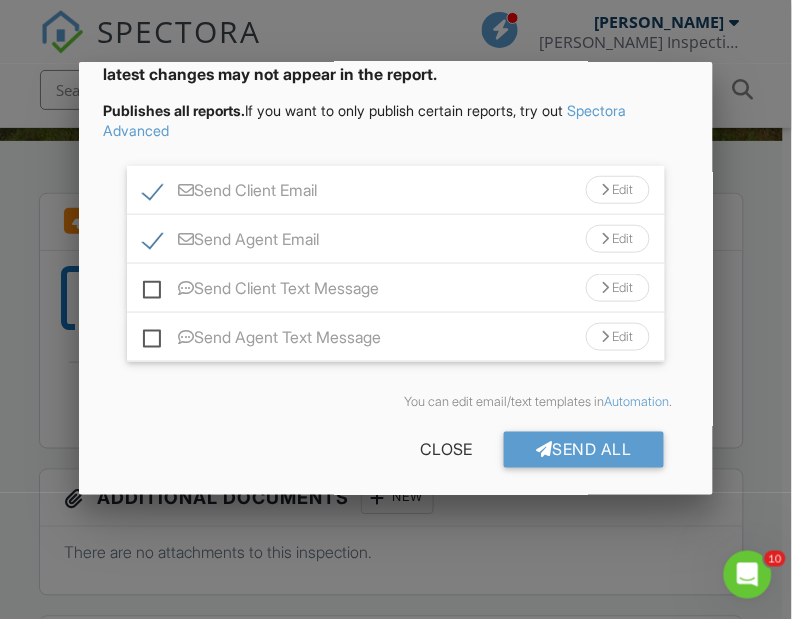 scroll, scrollTop: 154, scrollLeft: 0, axis: vertical 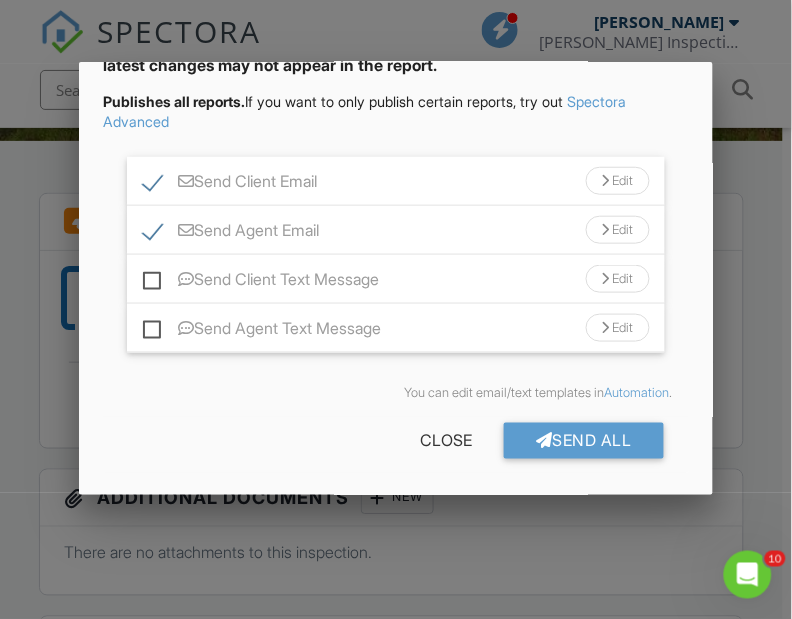 click on "Send Agent Email" at bounding box center (231, 233) 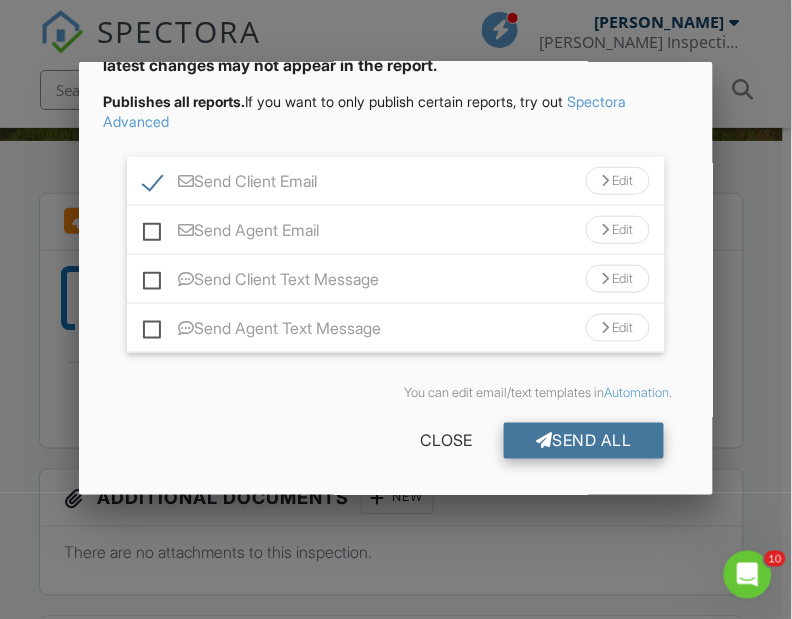 click on "Send All" at bounding box center [584, 441] 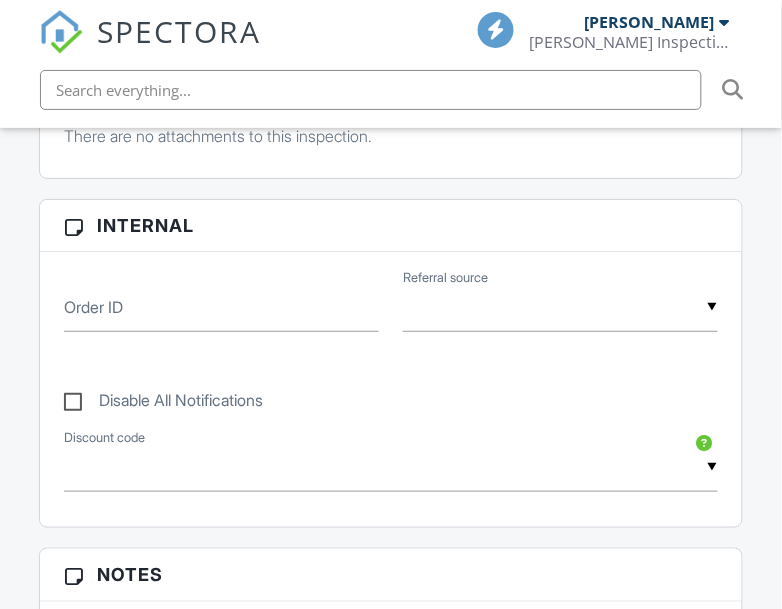 scroll, scrollTop: 1350, scrollLeft: 0, axis: vertical 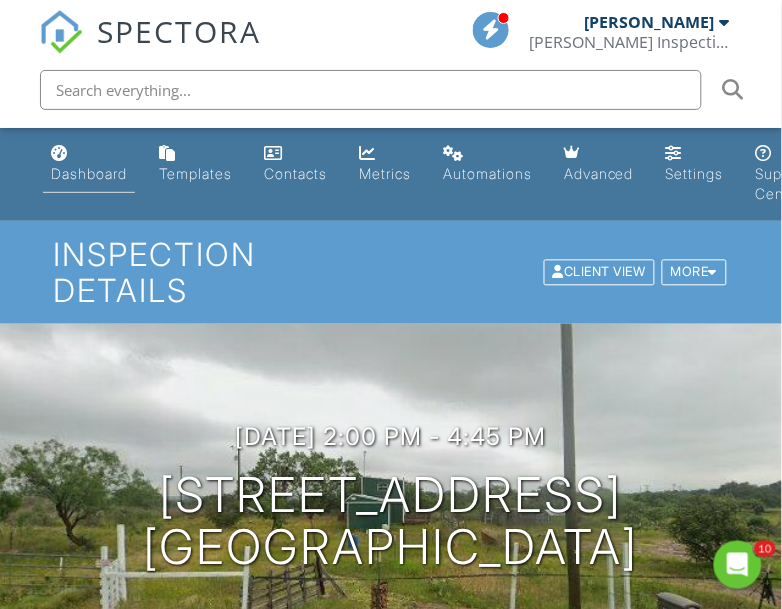 click on "Dashboard" at bounding box center [89, 173] 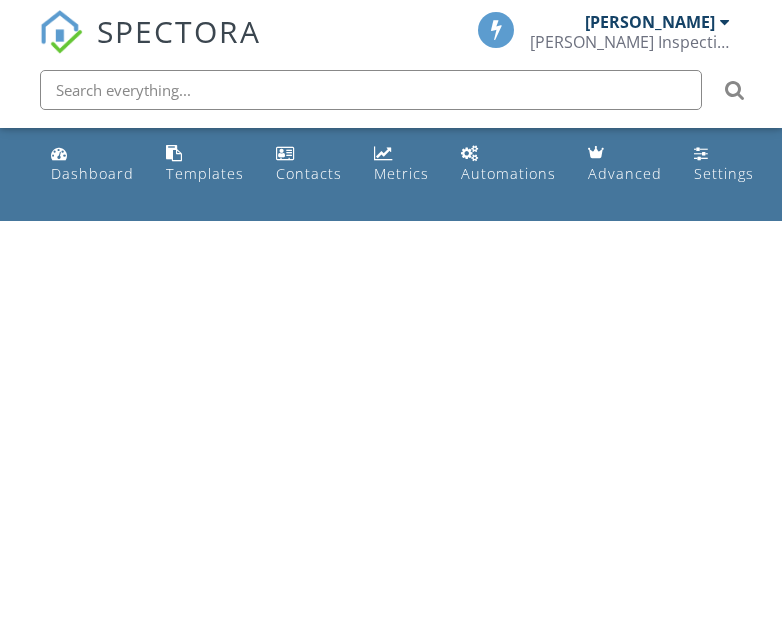 scroll, scrollTop: 0, scrollLeft: 0, axis: both 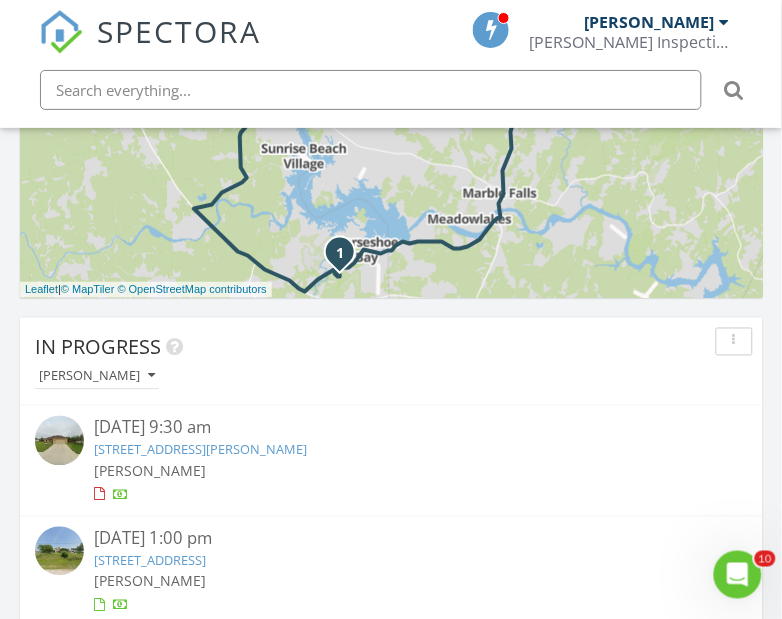 click on "108 Avery Spur, Burnet, TX 78611" at bounding box center [200, 450] 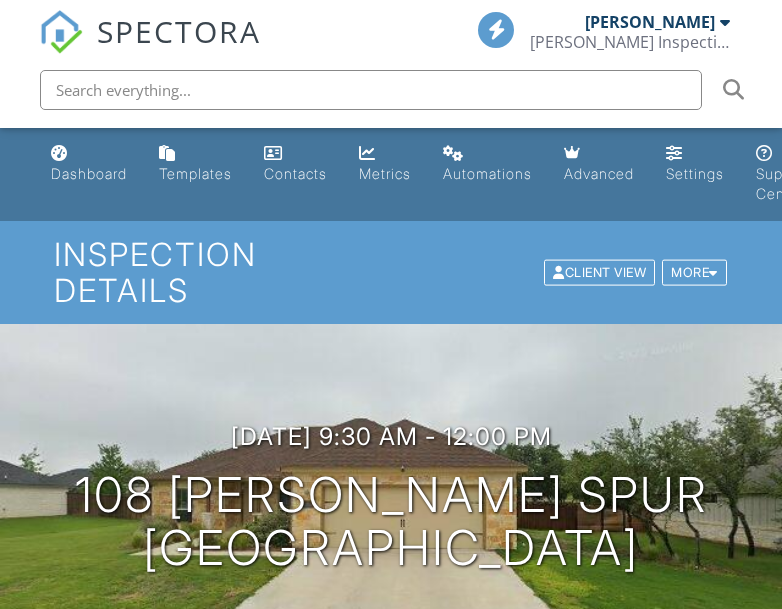 scroll, scrollTop: 0, scrollLeft: 0, axis: both 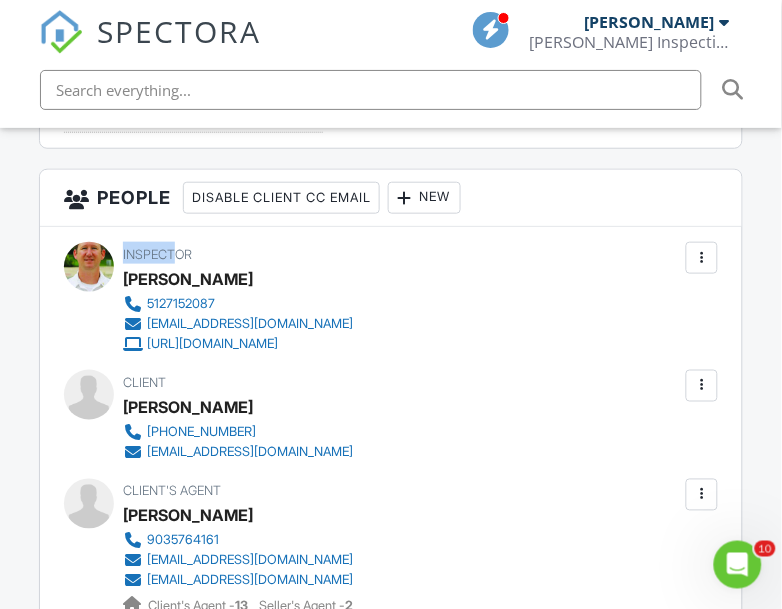 click on "Inspector
[PERSON_NAME]
5127152087
[EMAIL_ADDRESS][DOMAIN_NAME]
[URL][DOMAIN_NAME]
Make Invisible
Mark As Requested
Remove
Update Client
First name
[PERSON_NAME]
Last name
[PERSON_NAME]
Email (required)
[EMAIL_ADDRESS][DOMAIN_NAME]
CC Email
Phone
[PHONE_NUMBER]
Address
City
State
Zip
Internal notes visible only to the company
Private notes visible only to company admins
Cancel
Save
Confirm client deletion
This will remove the client from this inspection. All email reminders and follow-ups will be removed as well. Note that this is only an option before publishing a report.
Cancel
Remove Client
Client
[PERSON_NAME]
[PHONE_NUMBER]
[EMAIL_ADDRESS][DOMAIN_NAME]" at bounding box center (391, 518) 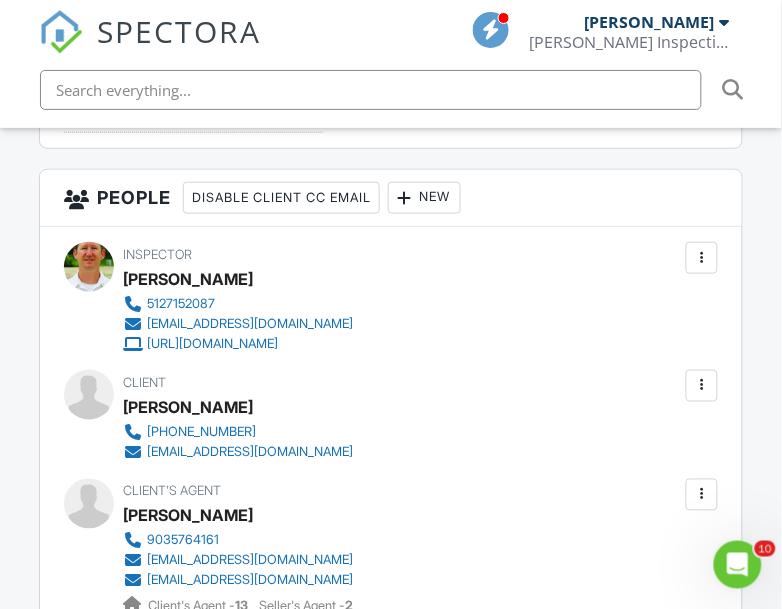 click on "[PERSON_NAME]" at bounding box center (246, 279) 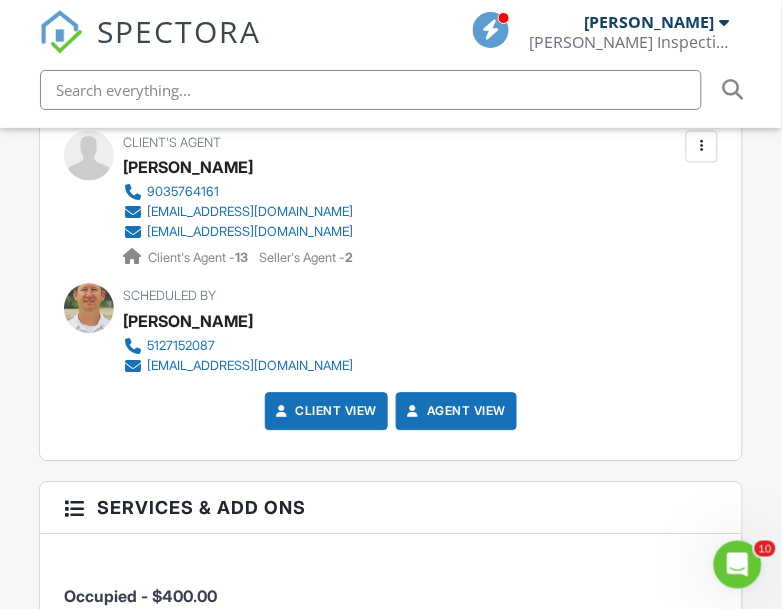scroll, scrollTop: 2400, scrollLeft: 0, axis: vertical 